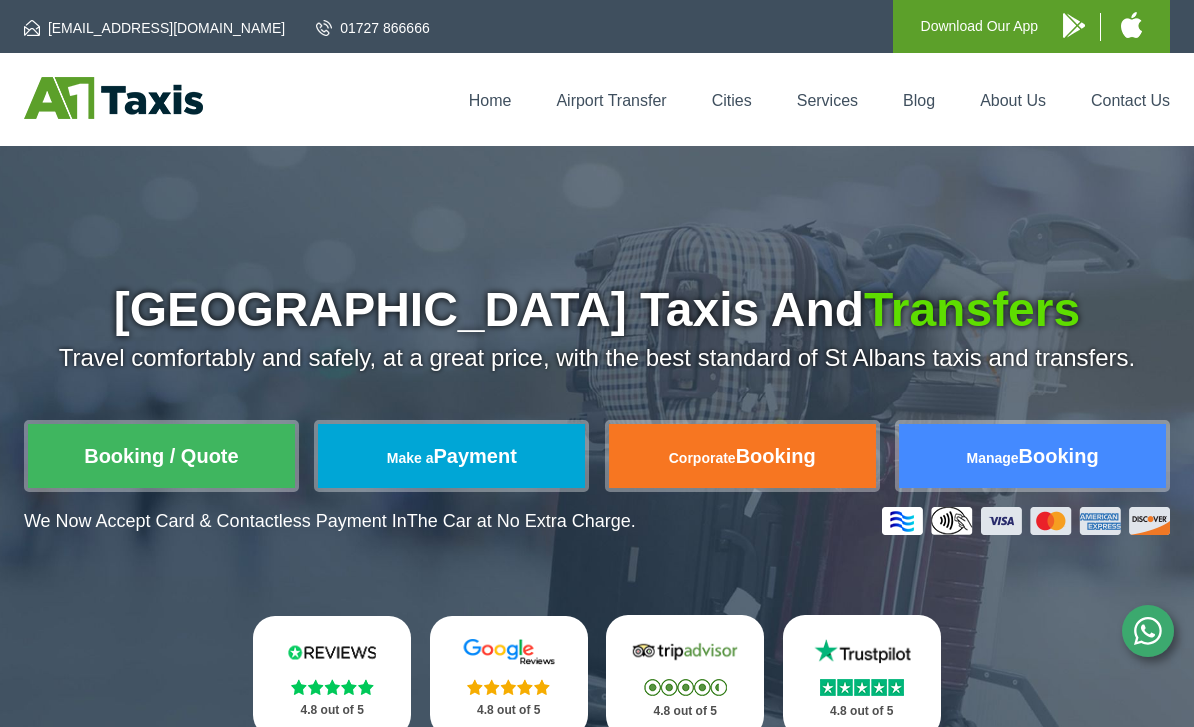 scroll, scrollTop: 0, scrollLeft: 0, axis: both 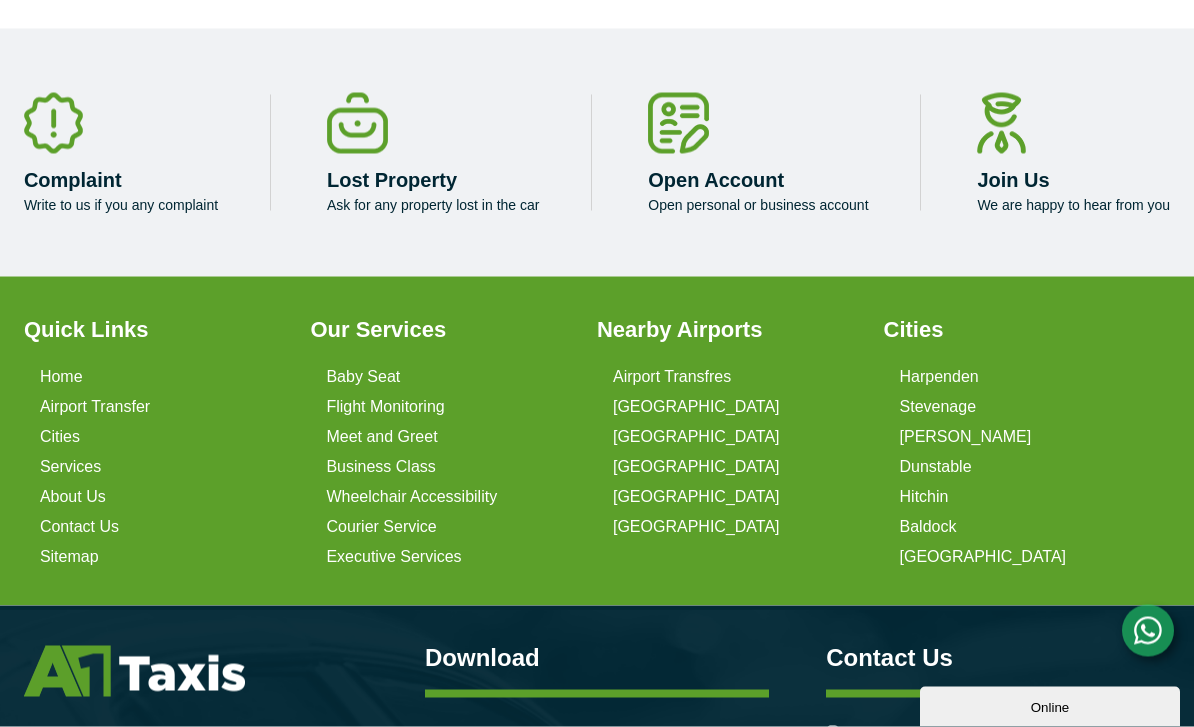 click on "Harpenden" at bounding box center (1024, 379) 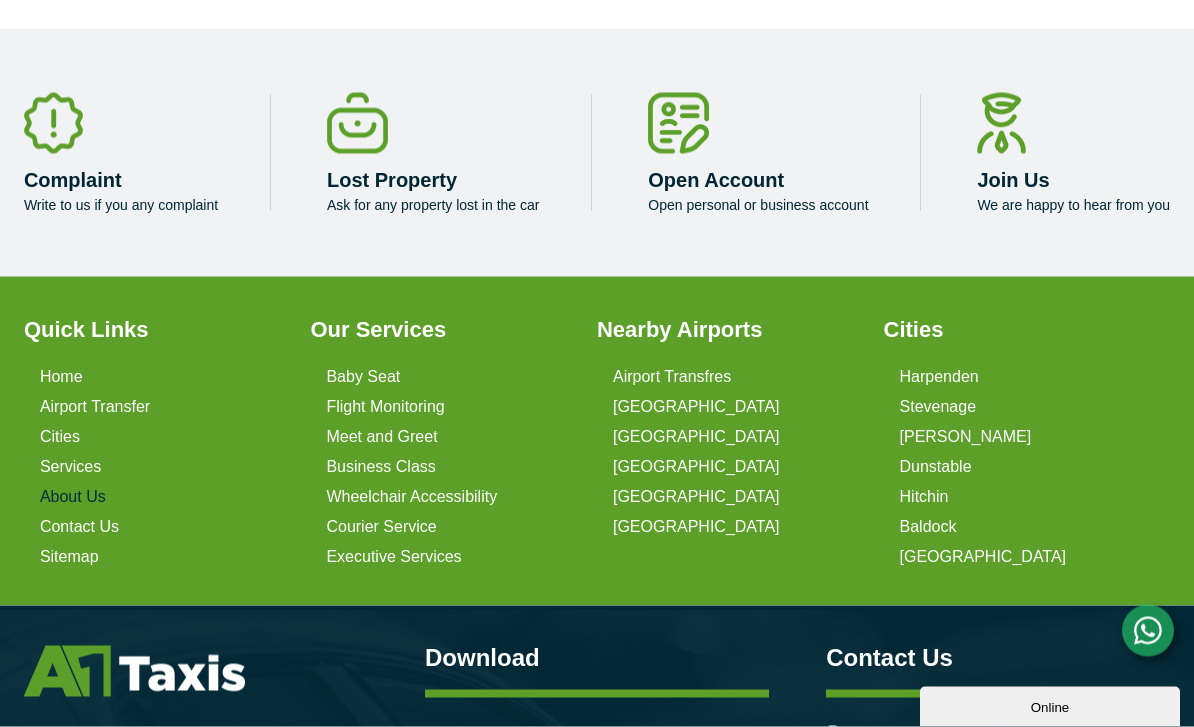 click on "About Us" at bounding box center (73, 497) 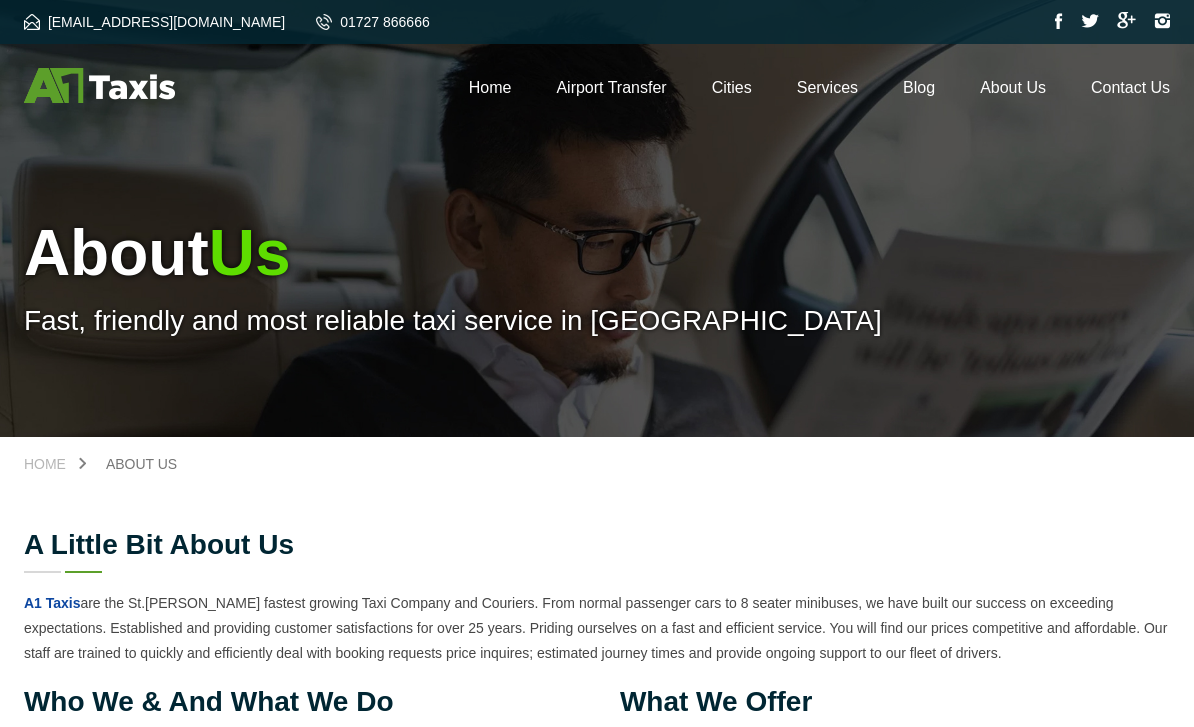scroll, scrollTop: 0, scrollLeft: 0, axis: both 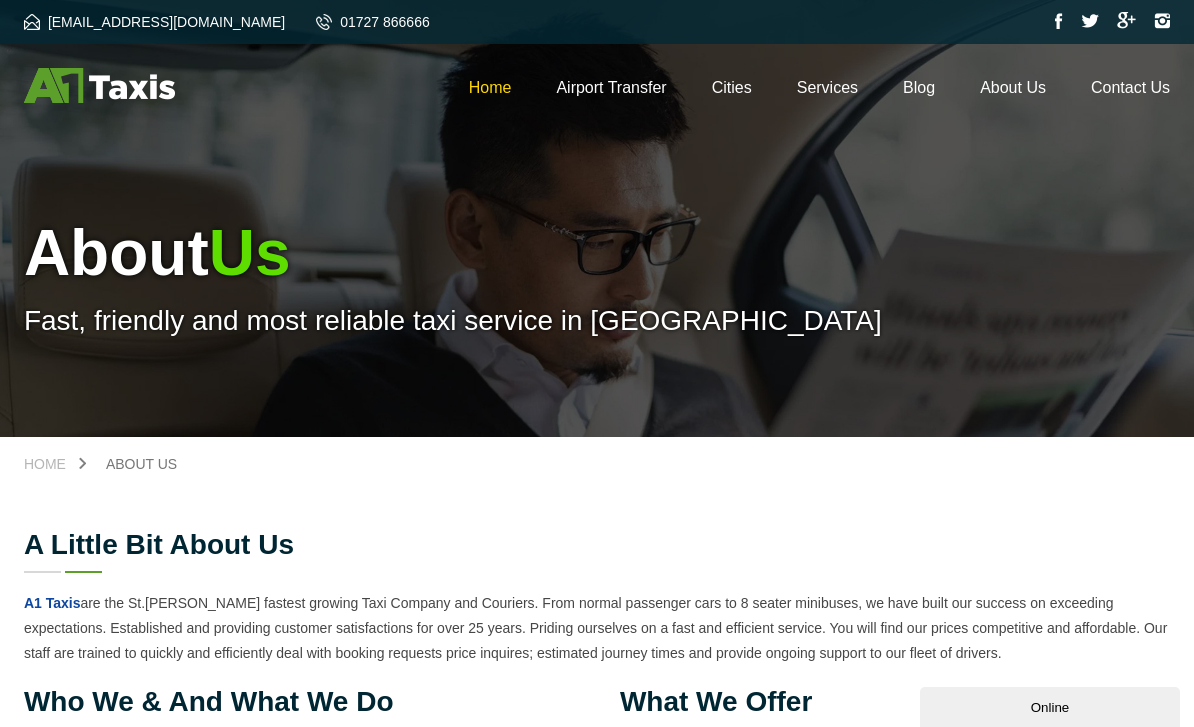 click on "Home" at bounding box center (490, 87) 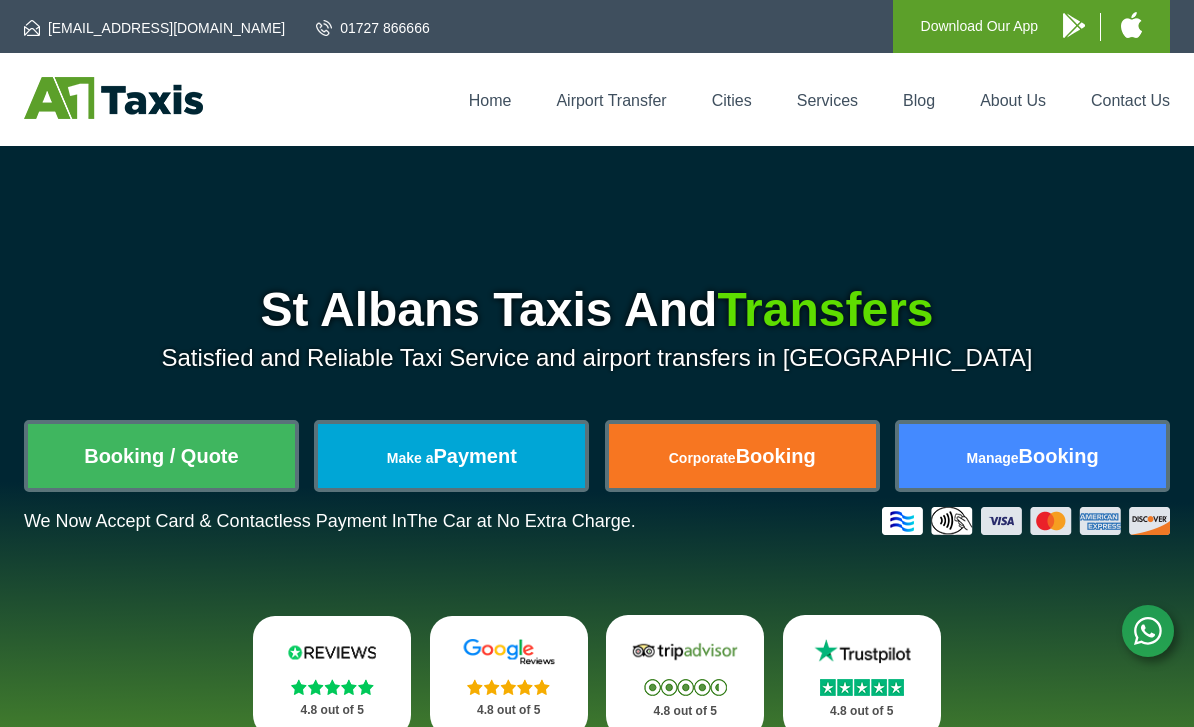 scroll, scrollTop: 0, scrollLeft: 0, axis: both 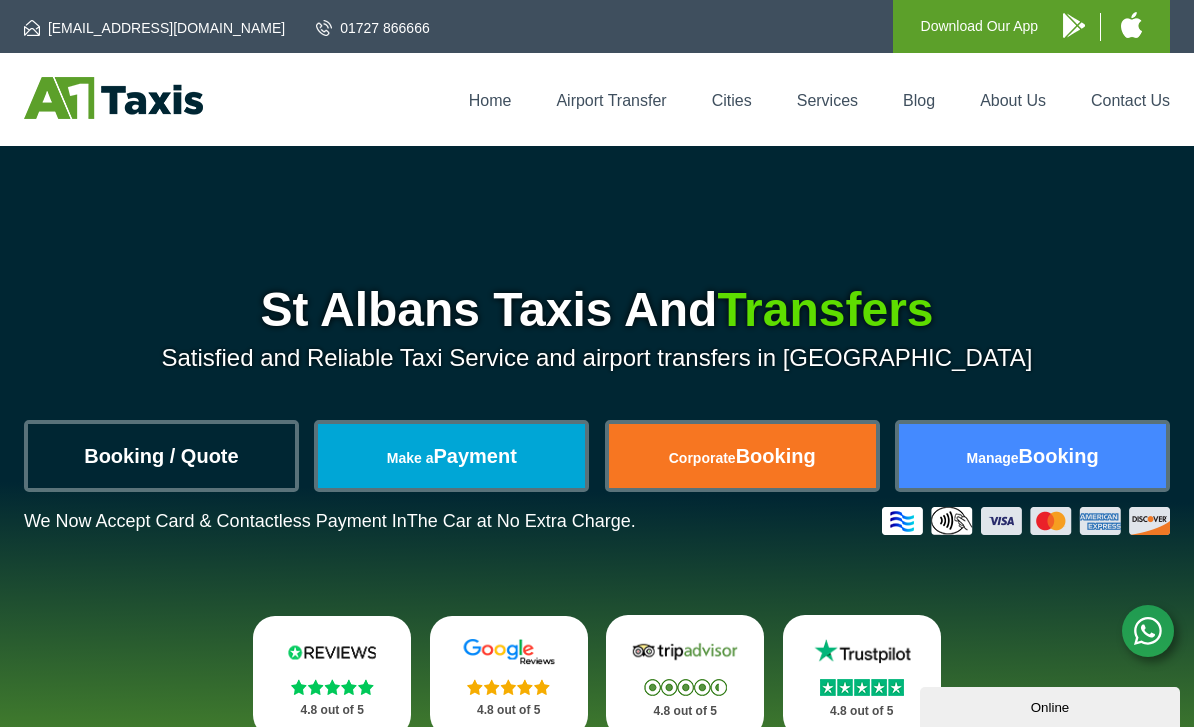 click on "Booking / Quote" at bounding box center (161, 456) 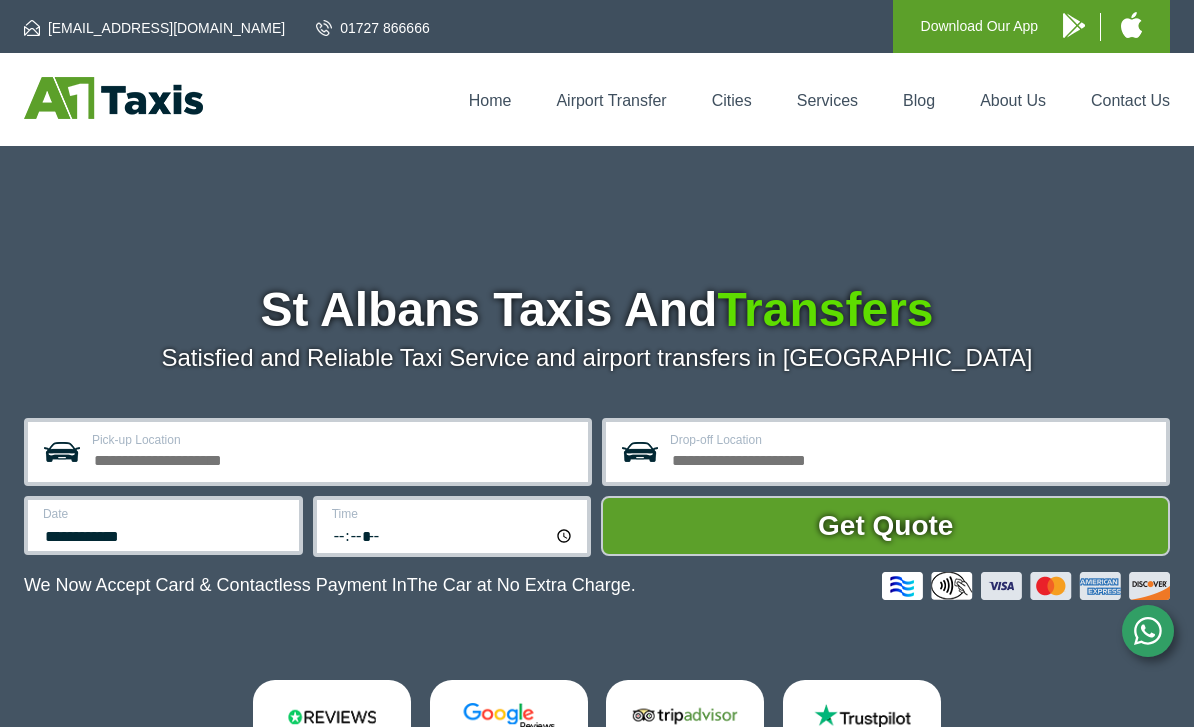 scroll, scrollTop: 0, scrollLeft: 0, axis: both 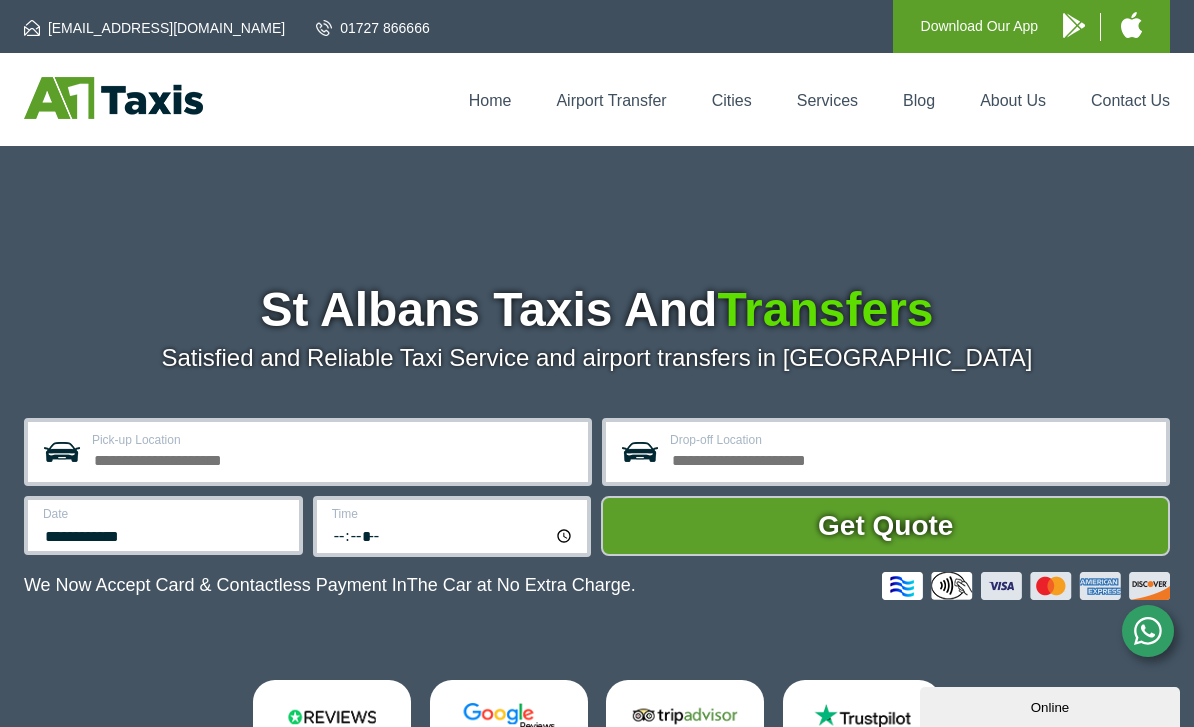click on "Pick-up Location" at bounding box center (334, 458) 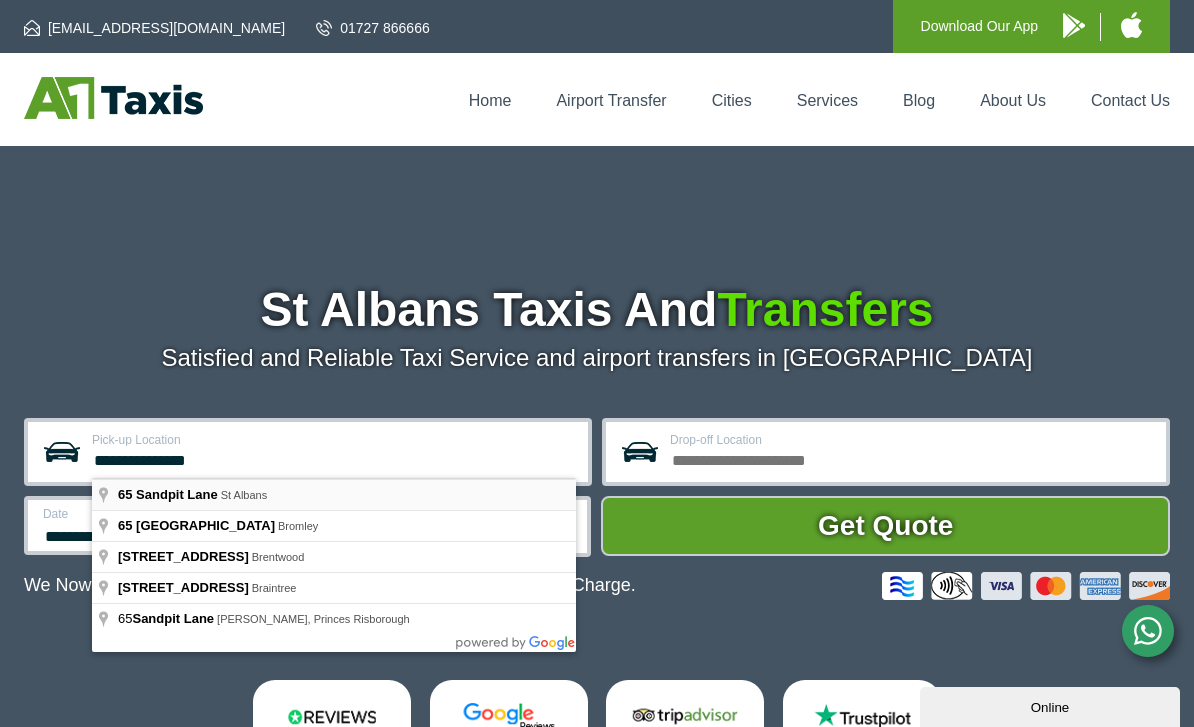 type on "**********" 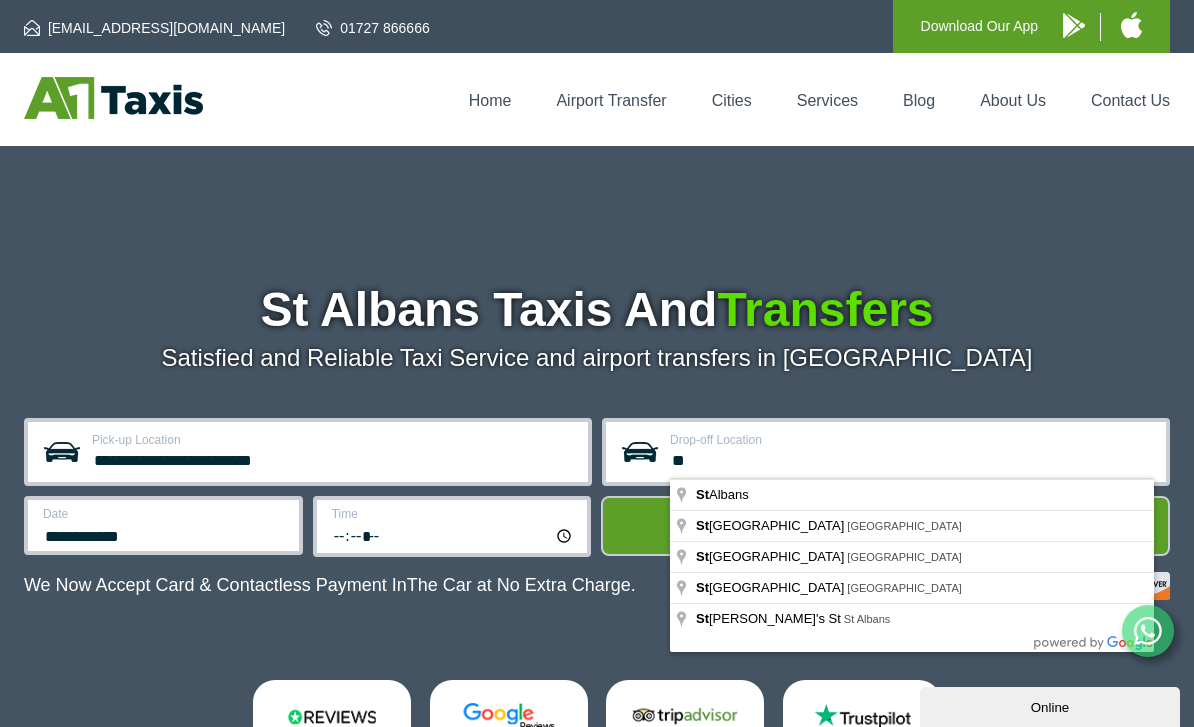 type on "*" 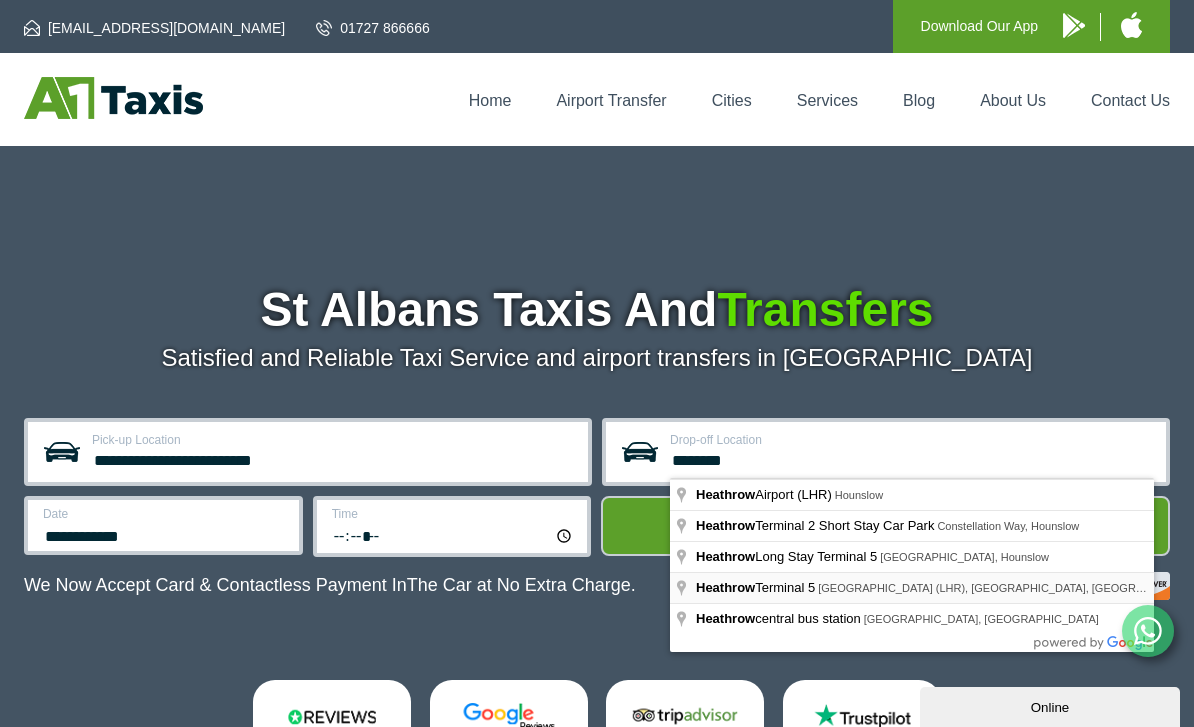 type on "**********" 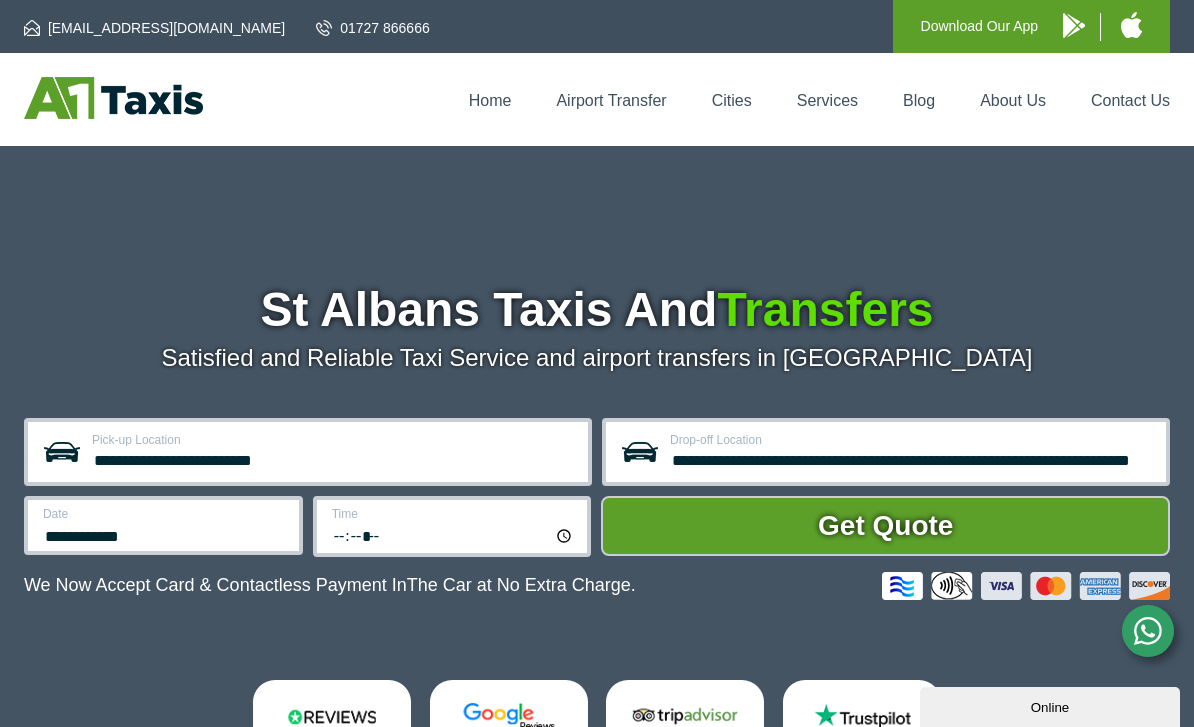 click on "**********" at bounding box center [165, 534] 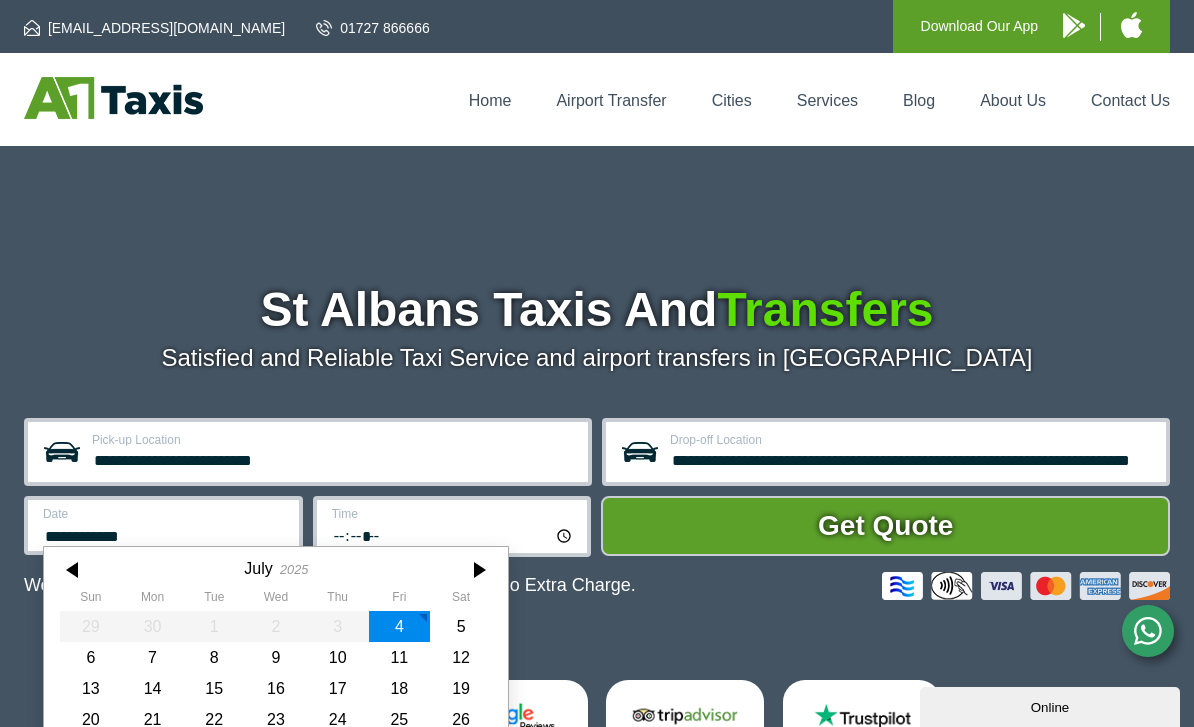scroll, scrollTop: 121, scrollLeft: 0, axis: vertical 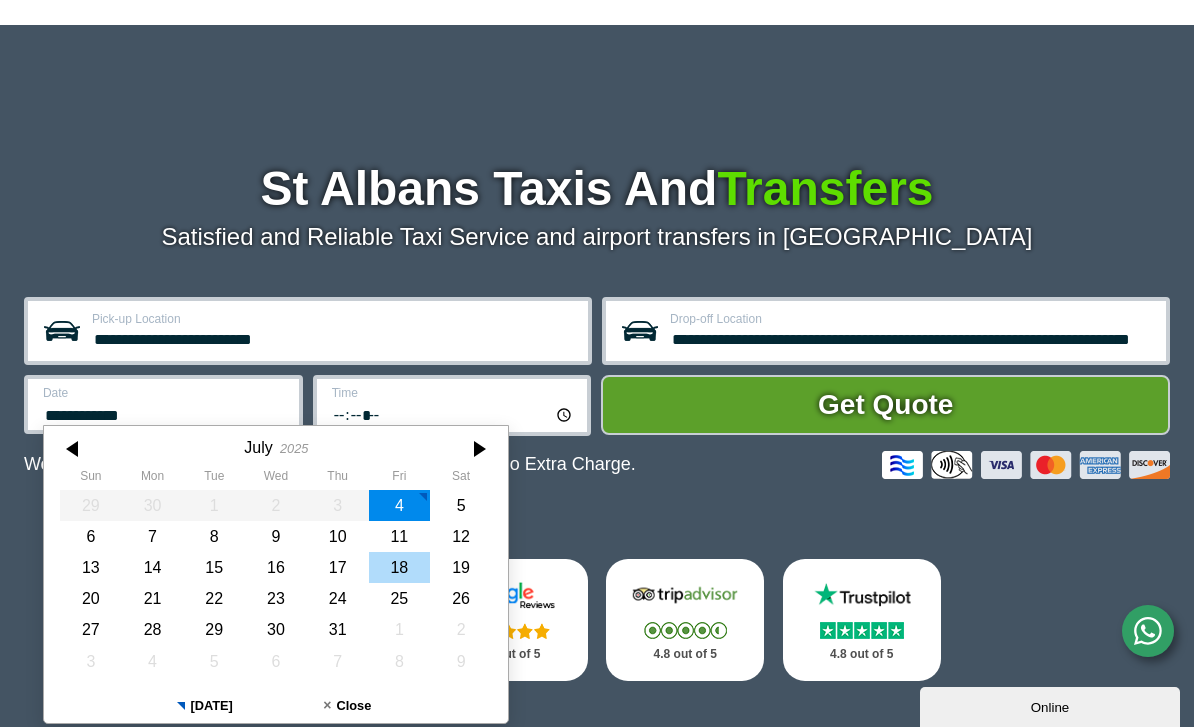 click on "18" at bounding box center [399, 567] 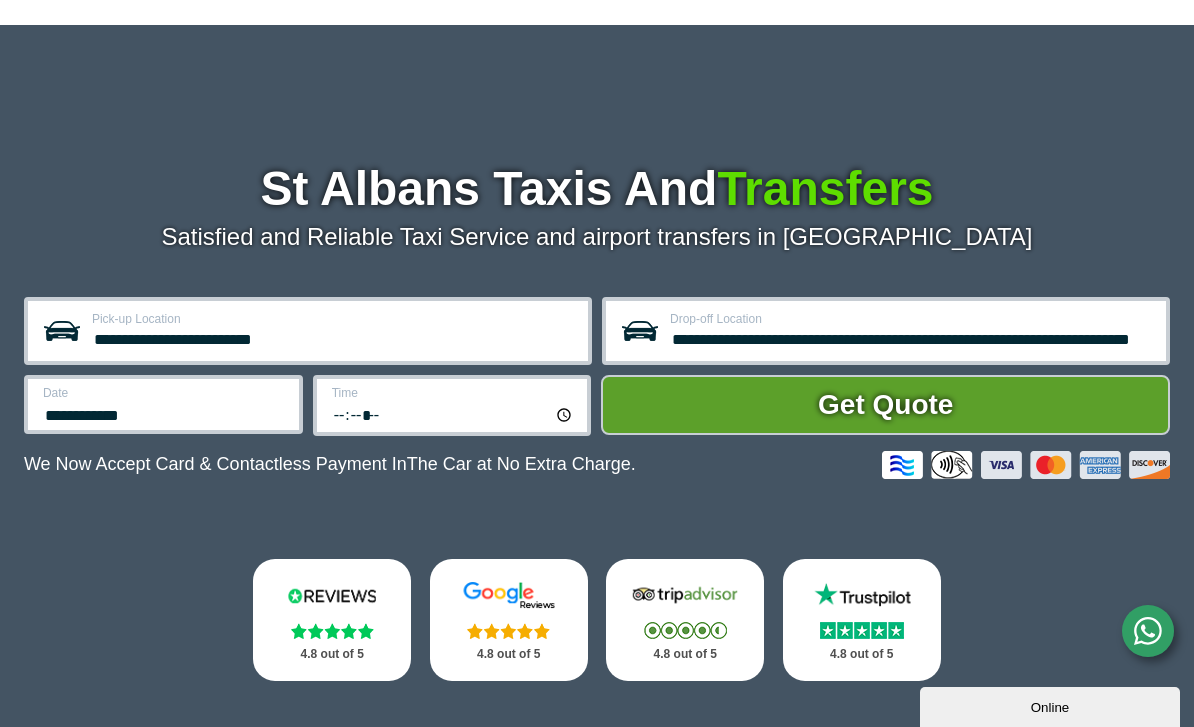 click on "*****" at bounding box center [454, 414] 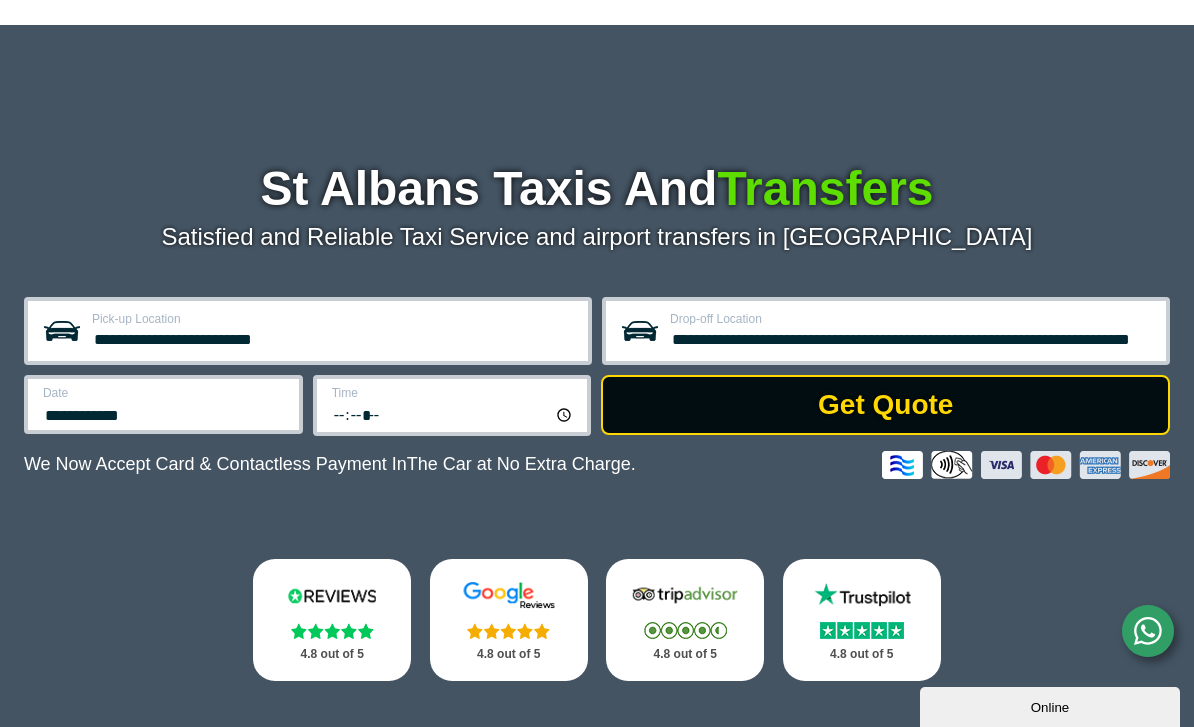 click on "Get Quote" at bounding box center [885, 405] 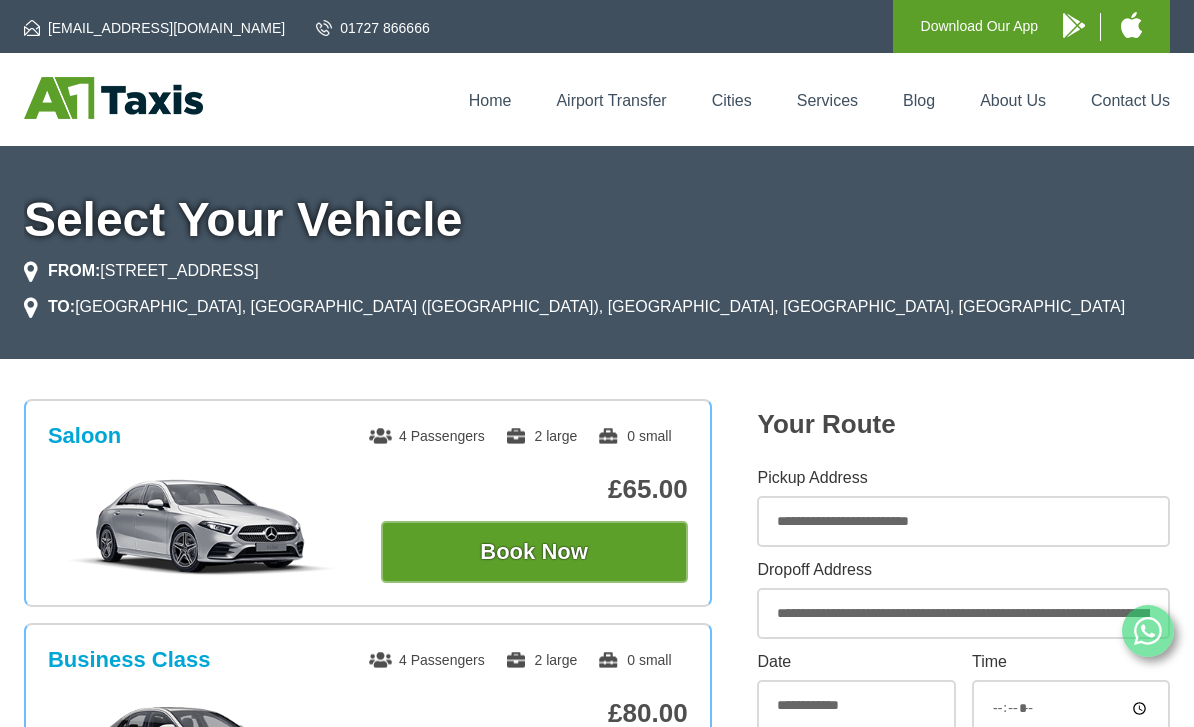 scroll, scrollTop: 0, scrollLeft: 0, axis: both 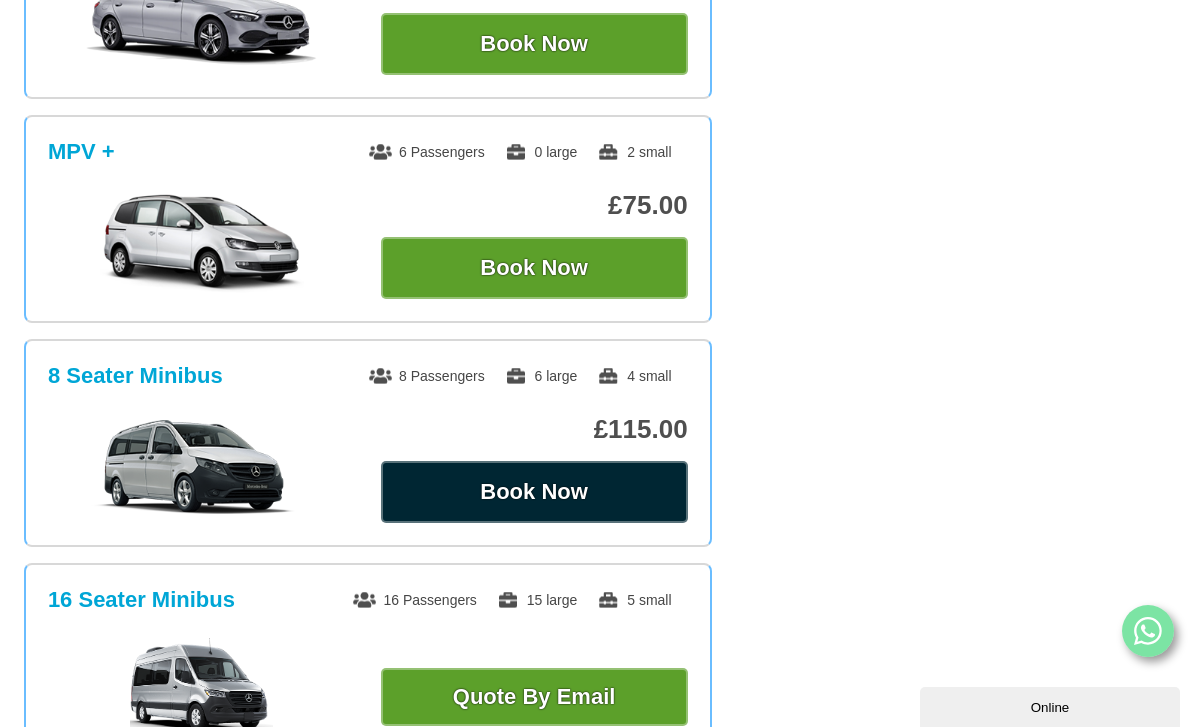click on "Book Now" at bounding box center (534, 492) 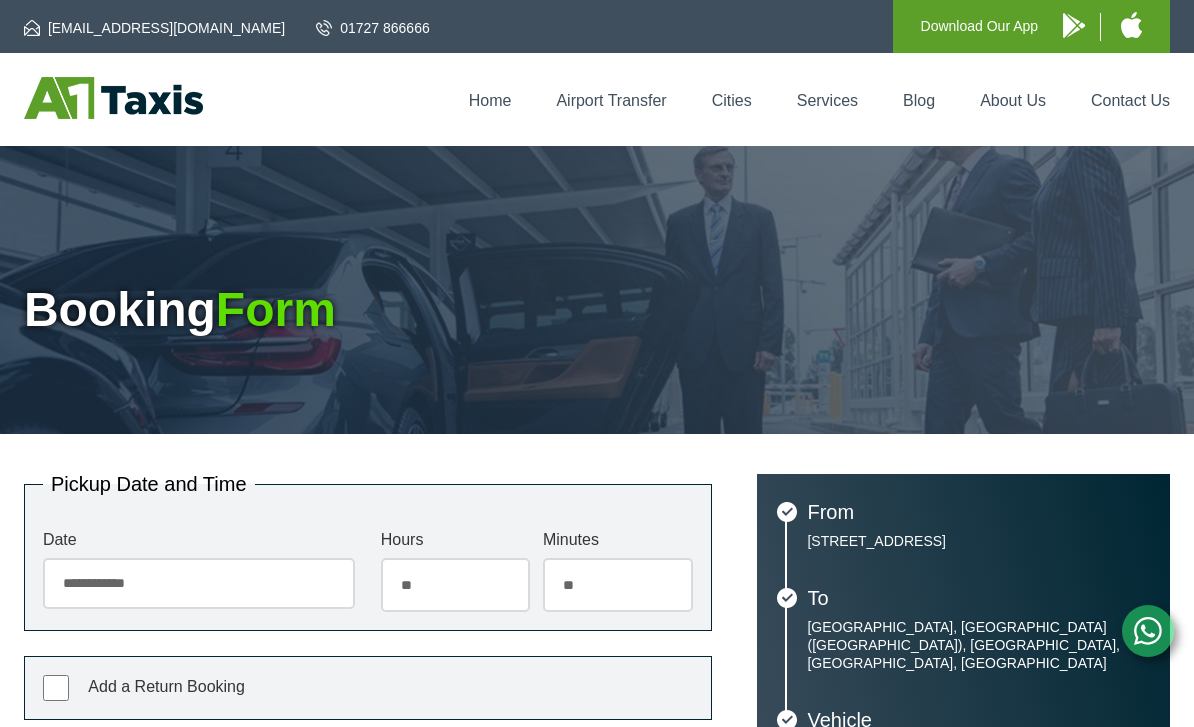 scroll, scrollTop: 0, scrollLeft: 0, axis: both 